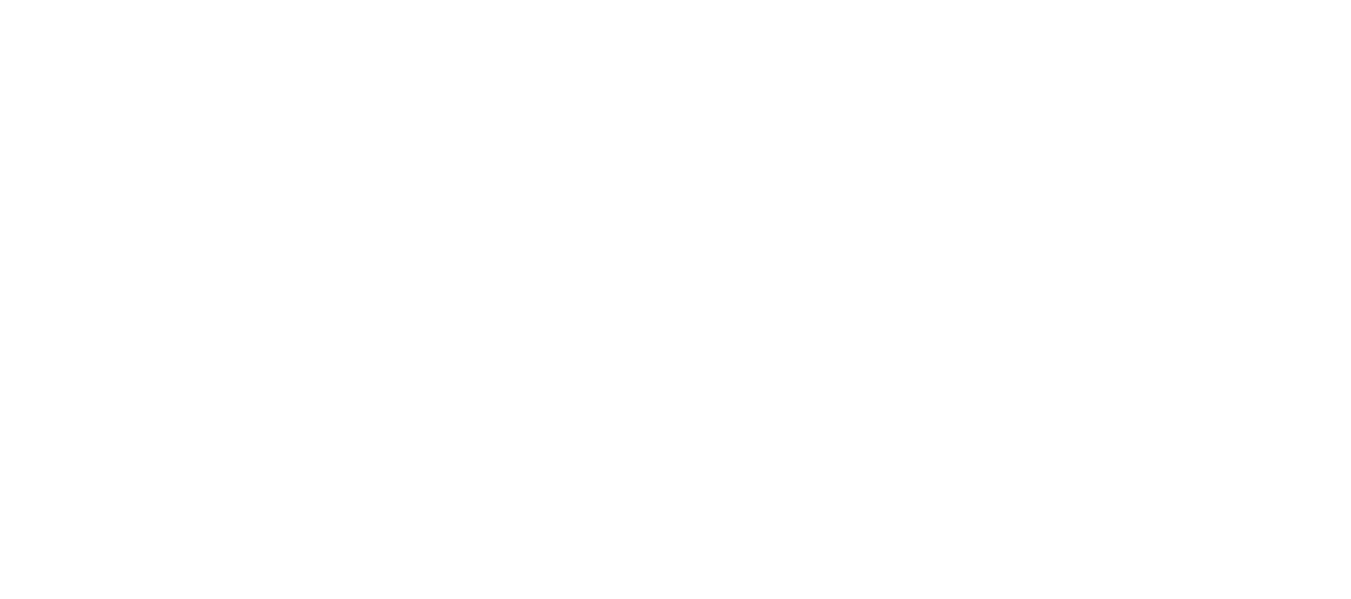 scroll, scrollTop: 0, scrollLeft: 0, axis: both 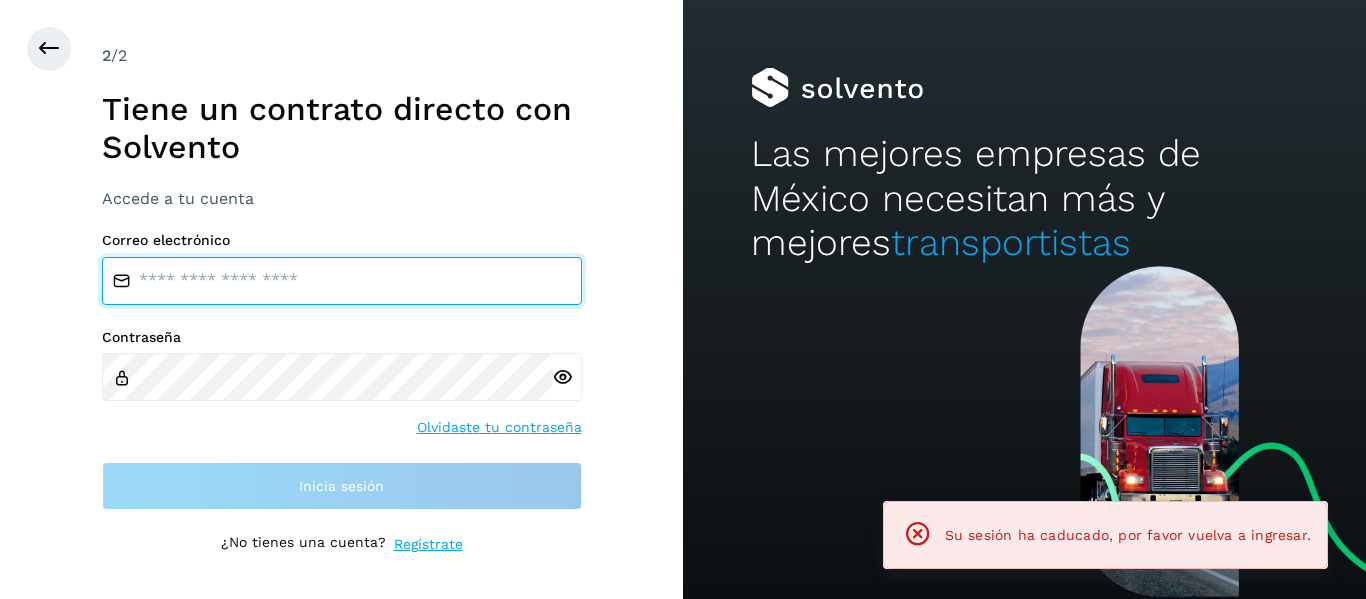 click at bounding box center (342, 281) 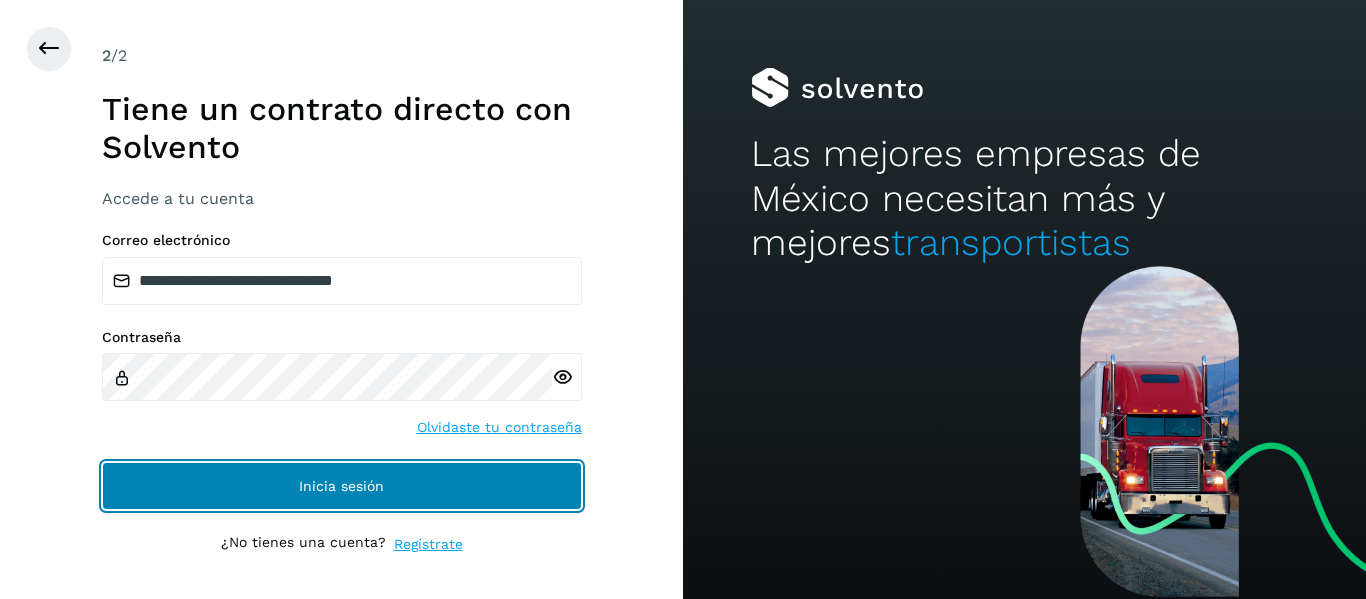 click on "Inicia sesión" at bounding box center (342, 486) 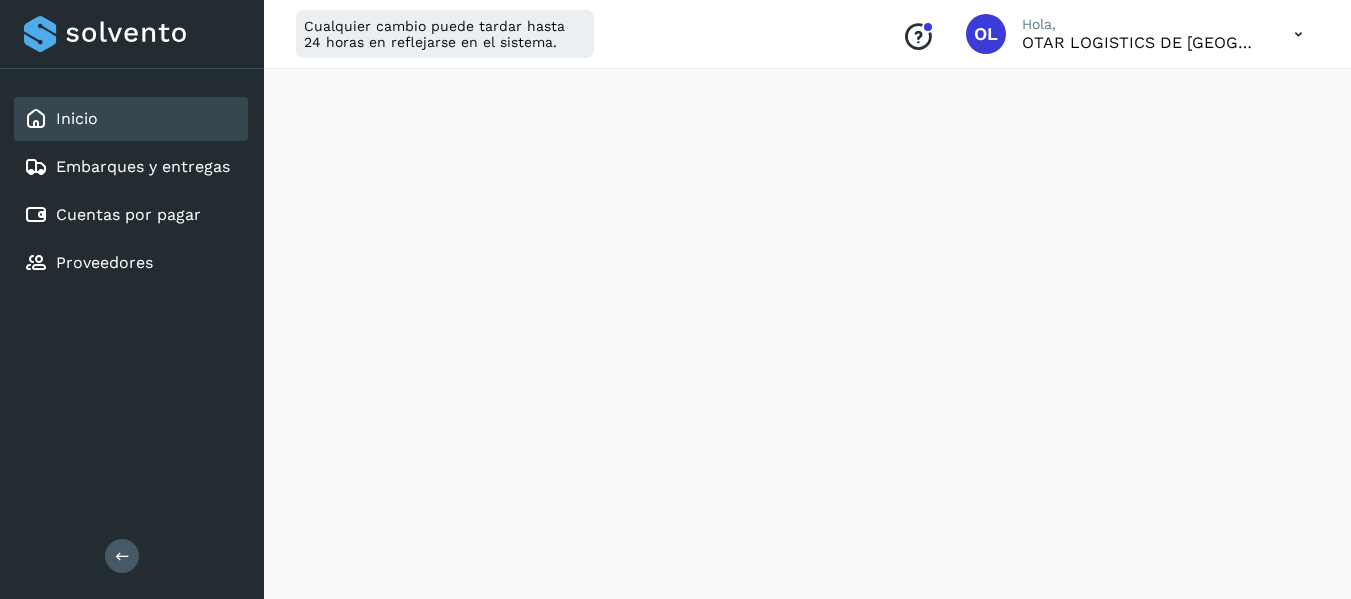scroll, scrollTop: 397, scrollLeft: 0, axis: vertical 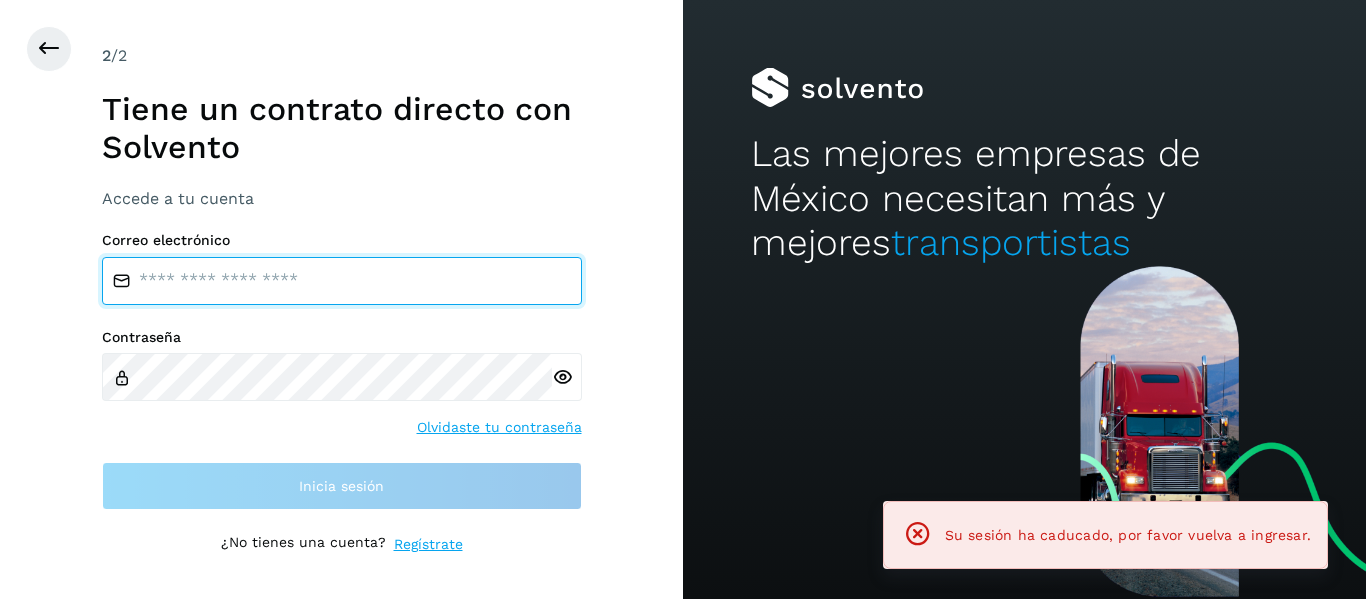 click at bounding box center (342, 281) 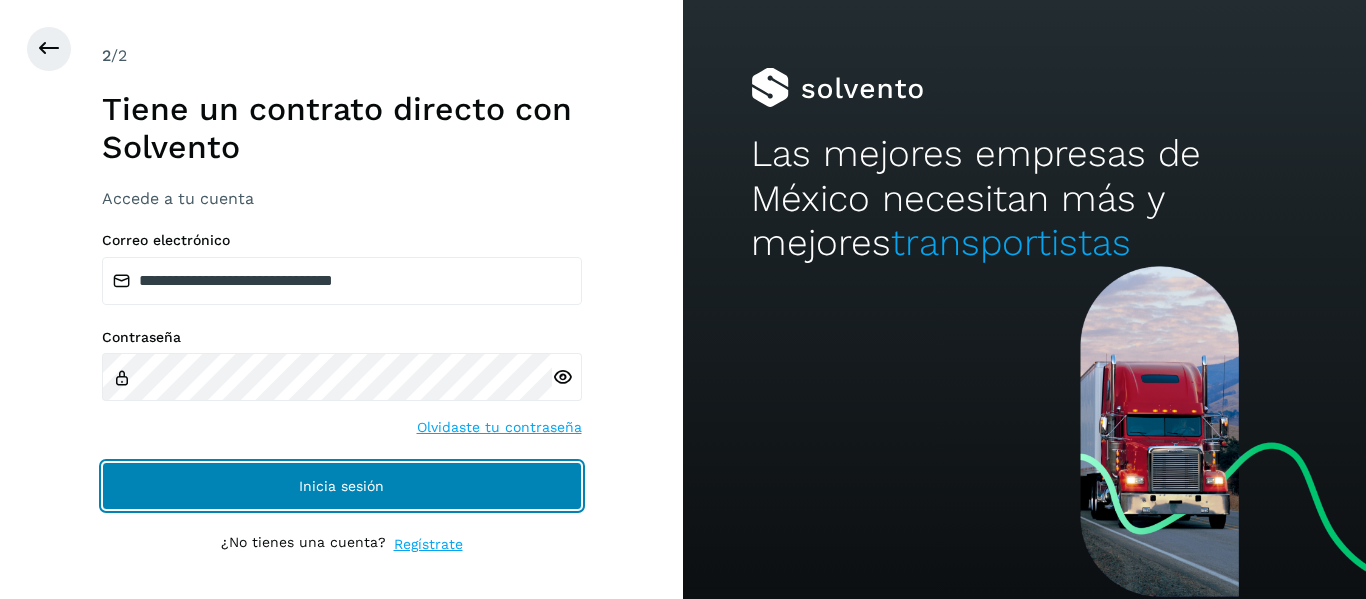 click on "Inicia sesión" 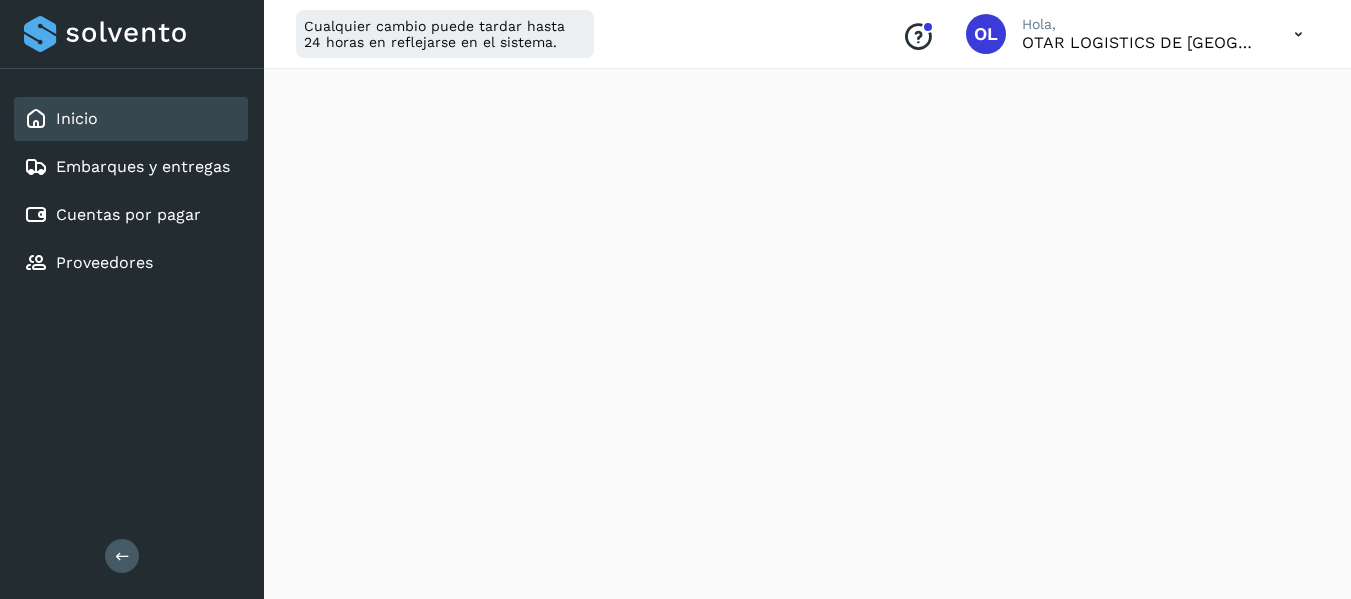 scroll, scrollTop: 408, scrollLeft: 0, axis: vertical 